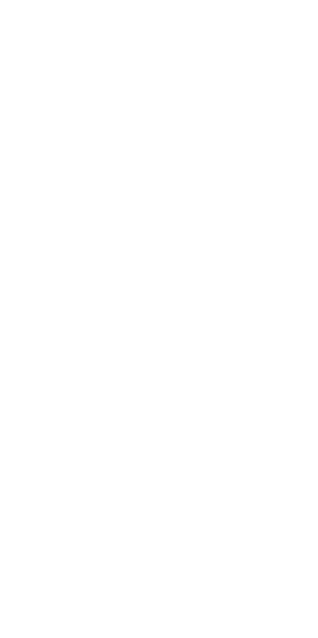 scroll, scrollTop: 0, scrollLeft: 0, axis: both 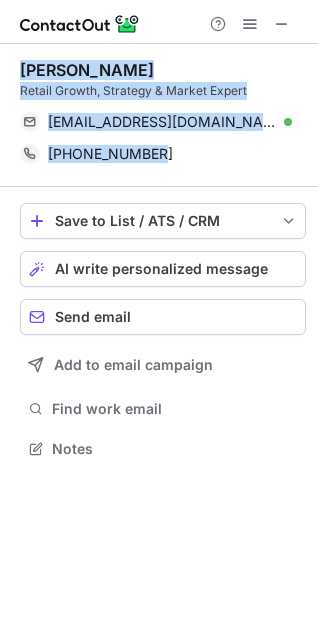 drag, startPoint x: 217, startPoint y: 159, endPoint x: 5, endPoint y: 69, distance: 230.31284 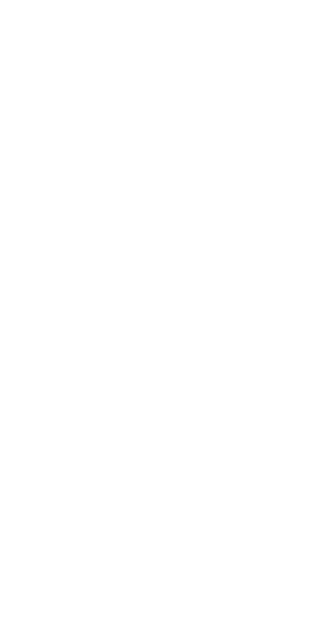 scroll, scrollTop: 0, scrollLeft: 0, axis: both 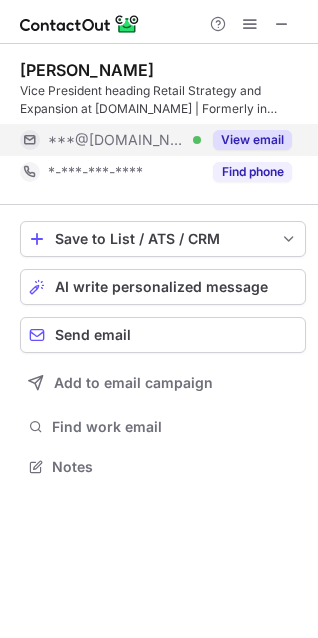 click on "View email" at bounding box center [252, 140] 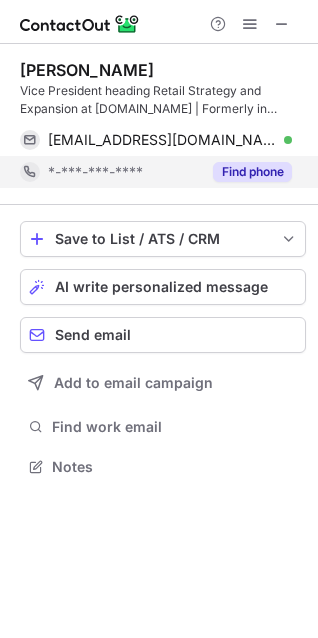 click on "Find phone" at bounding box center [252, 172] 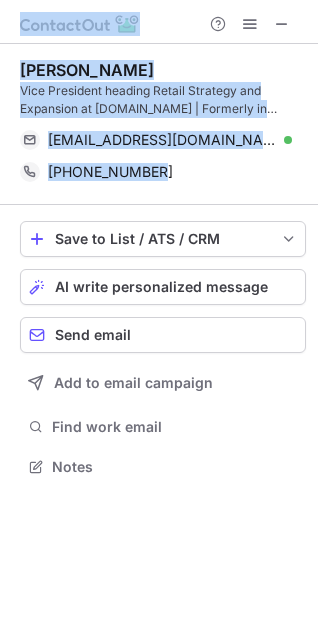 drag, startPoint x: 76, startPoint y: 144, endPoint x: -38, endPoint y: 40, distance: 154.31137 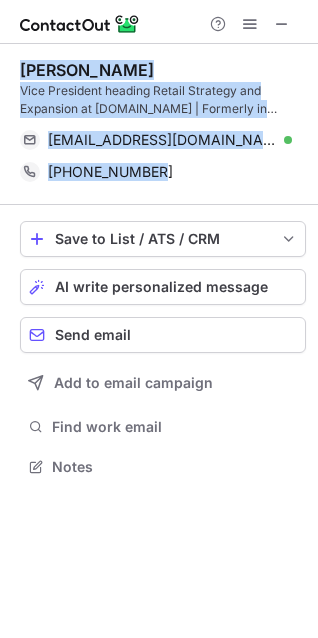 drag, startPoint x: 180, startPoint y: 186, endPoint x: 20, endPoint y: 78, distance: 193.03885 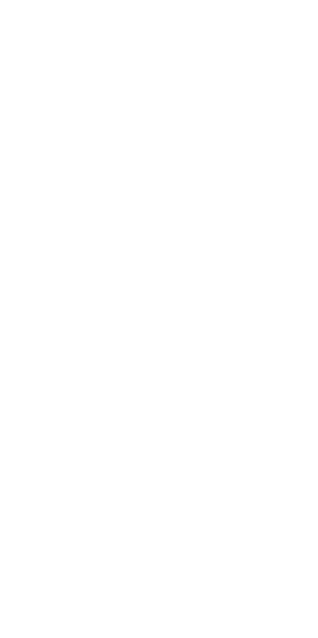 scroll, scrollTop: 0, scrollLeft: 0, axis: both 